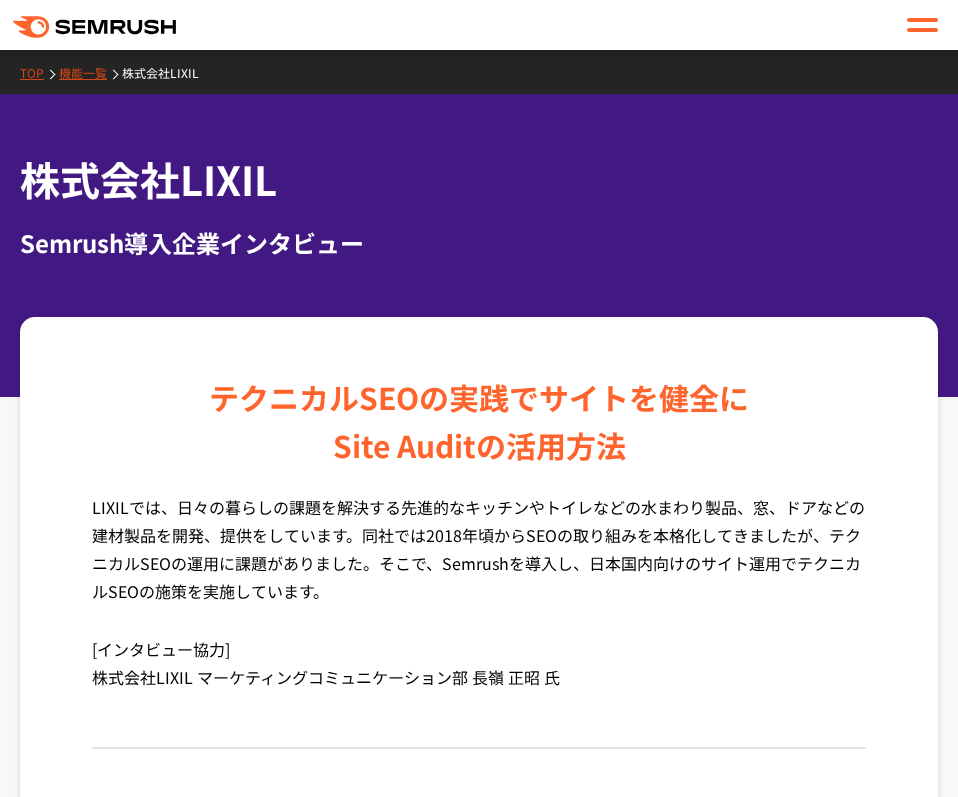 scroll, scrollTop: 0, scrollLeft: 0, axis: both 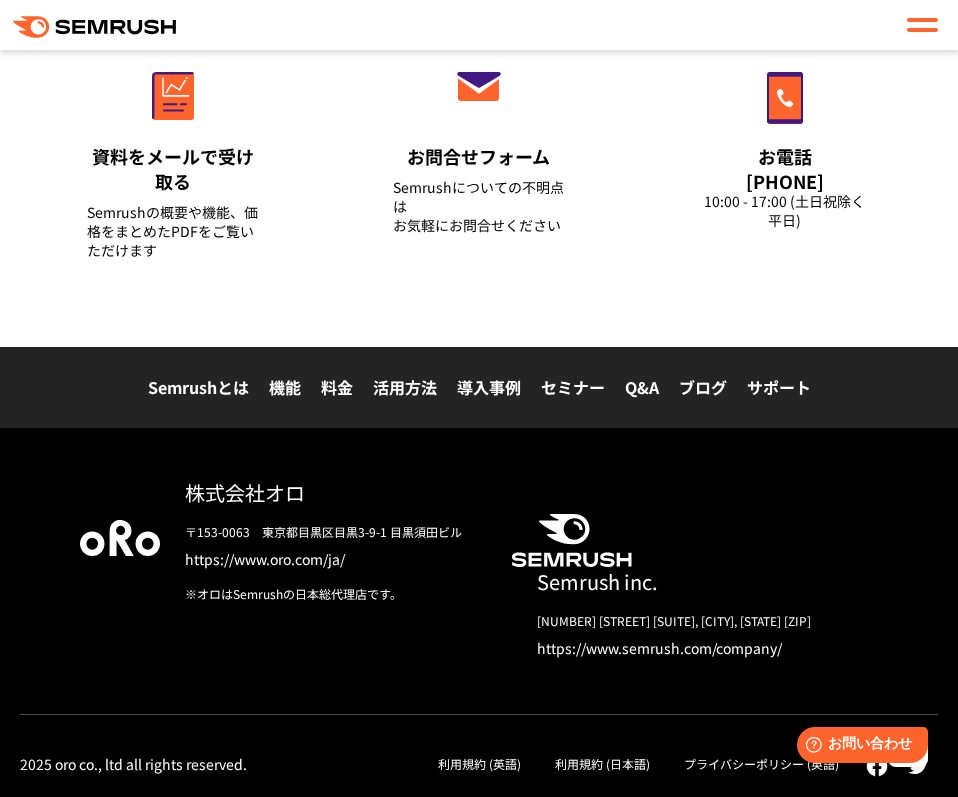 click on "活用方法" at bounding box center [405, 387] 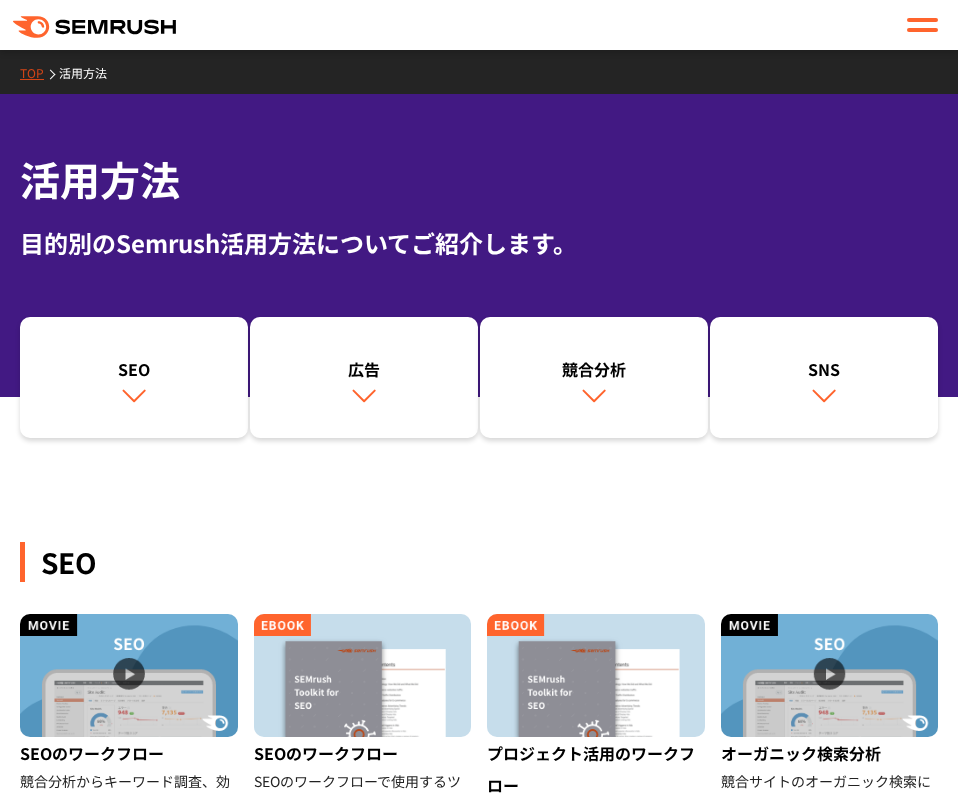 scroll, scrollTop: 0, scrollLeft: 0, axis: both 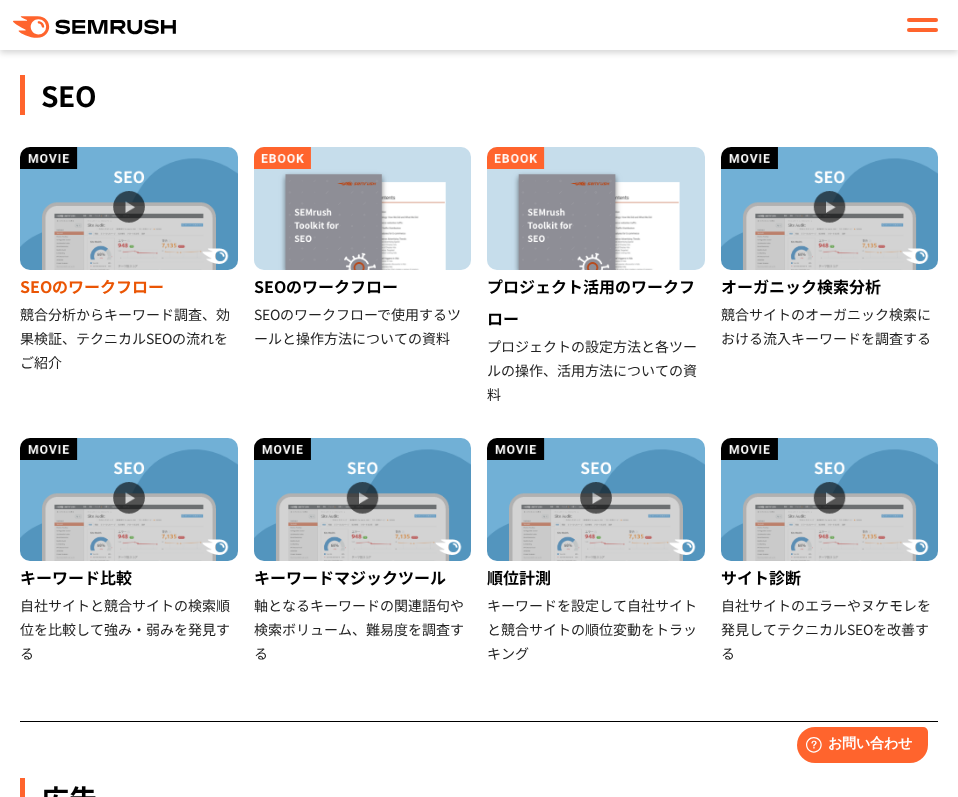 click at bounding box center (129, 208) 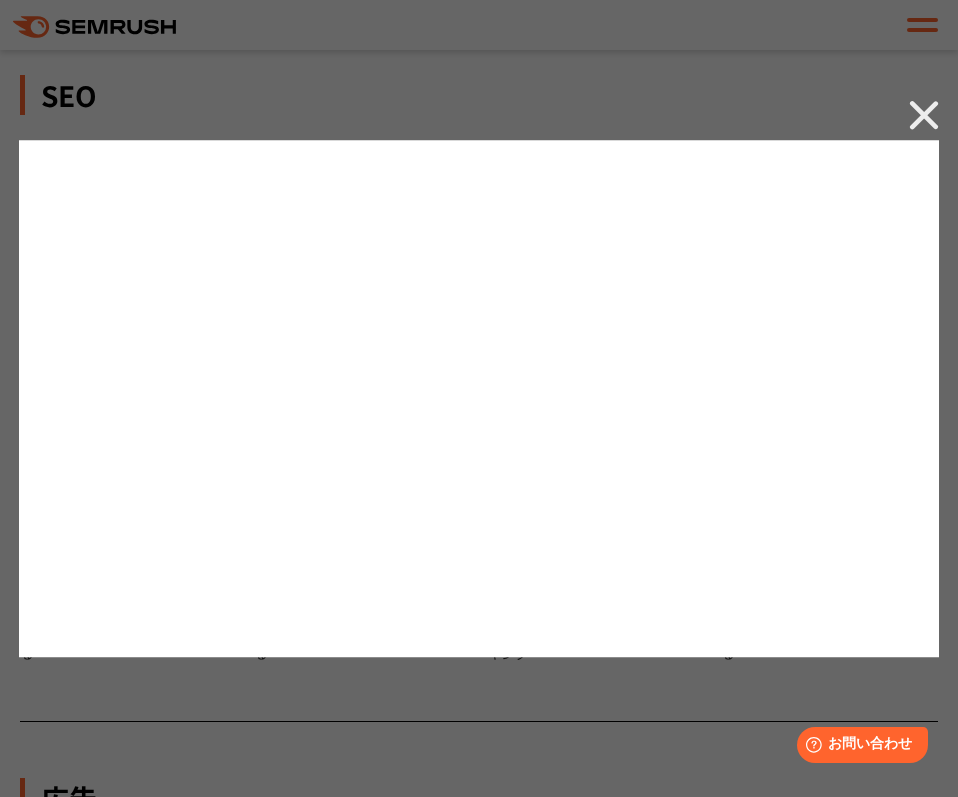 click at bounding box center [924, 115] 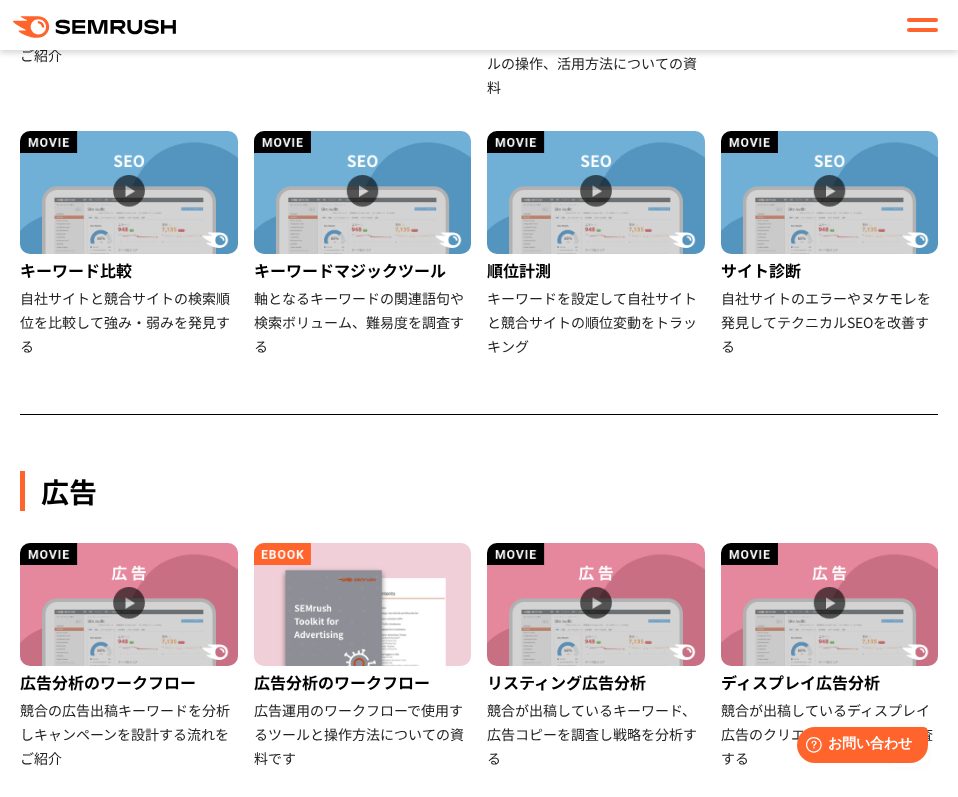 scroll, scrollTop: 1045, scrollLeft: 0, axis: vertical 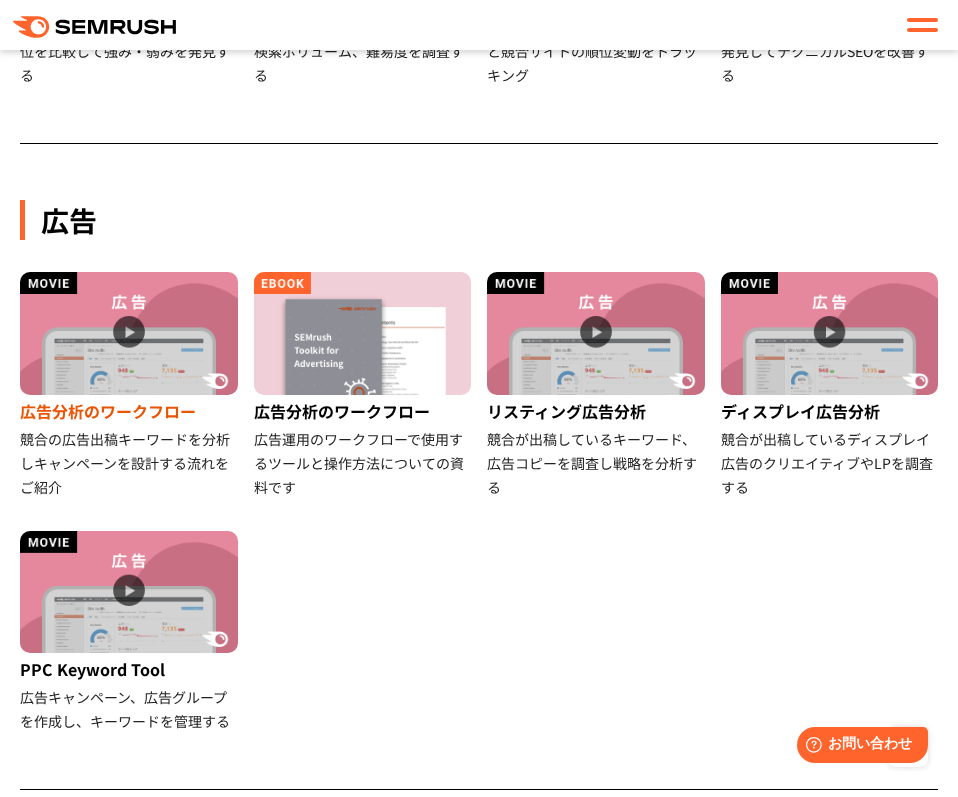 click at bounding box center [129, 333] 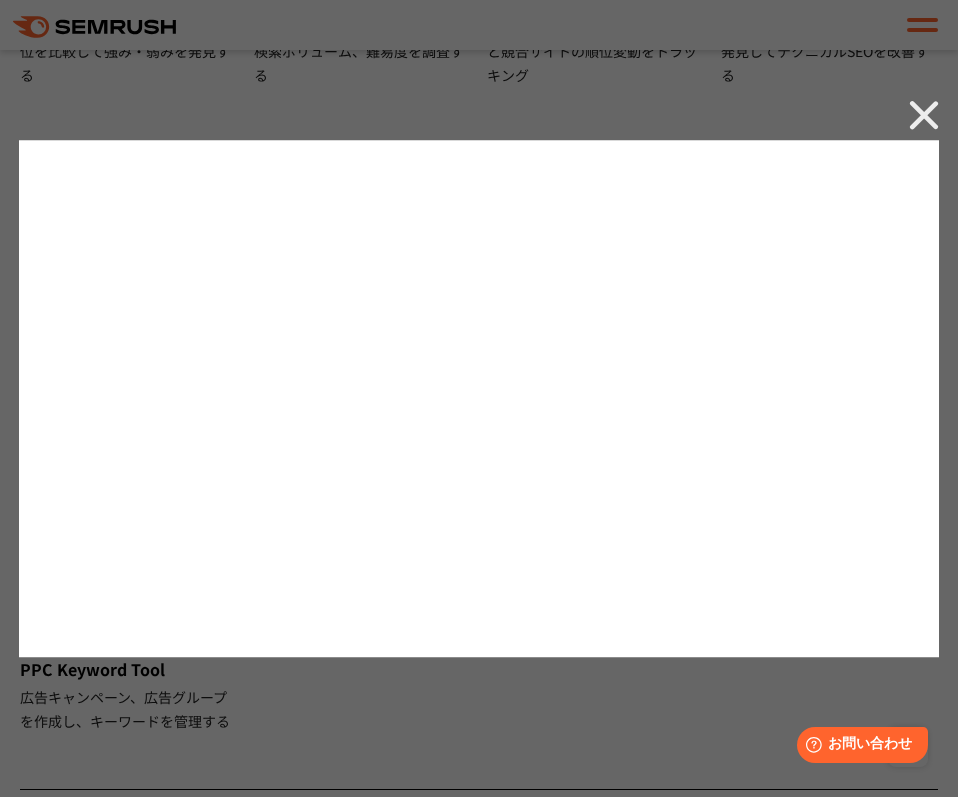 click at bounding box center [924, 115] 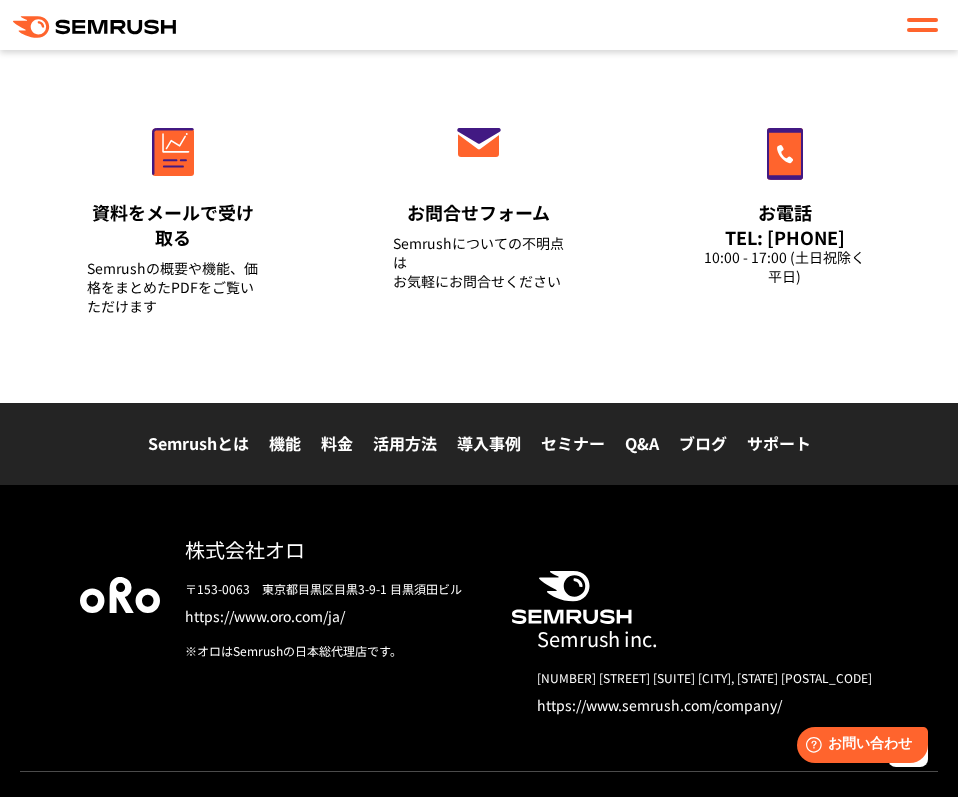scroll, scrollTop: 3097, scrollLeft: 0, axis: vertical 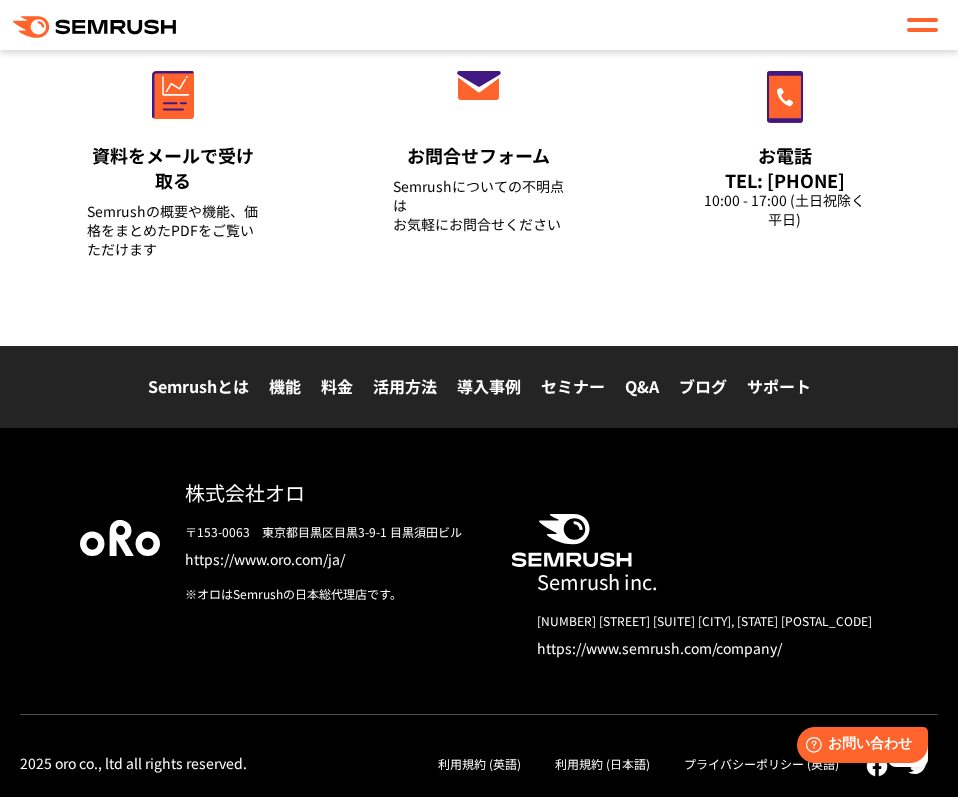 click on "セミナー" at bounding box center (573, 386) 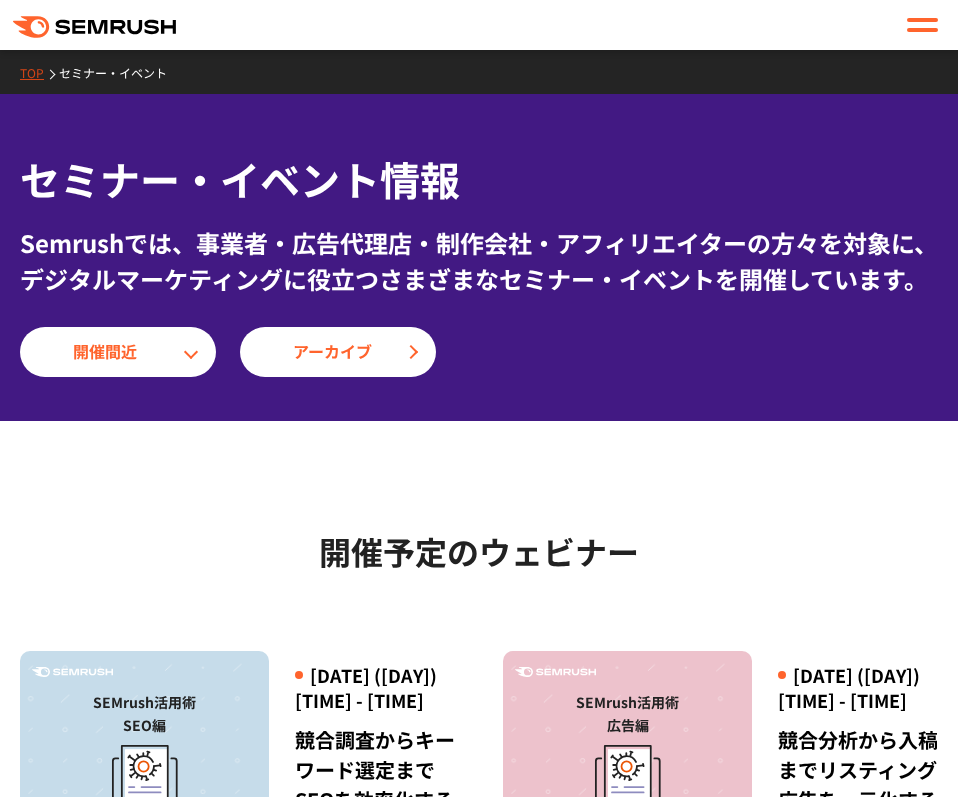 scroll, scrollTop: 279, scrollLeft: 0, axis: vertical 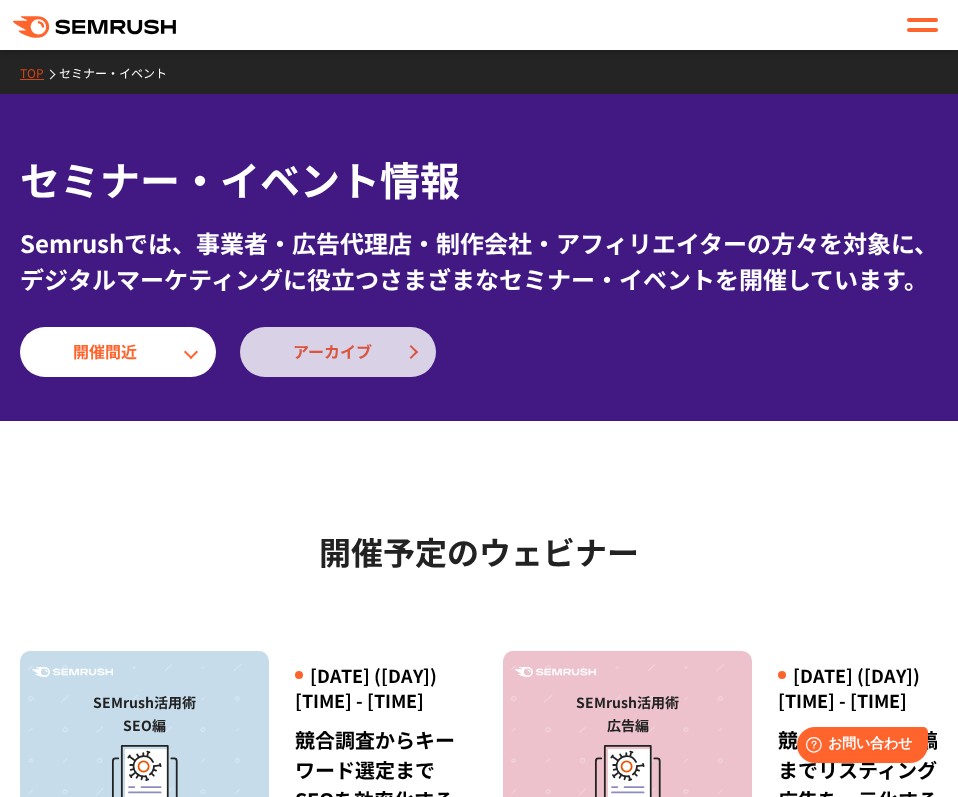click on "アーカイブ" at bounding box center (338, 352) 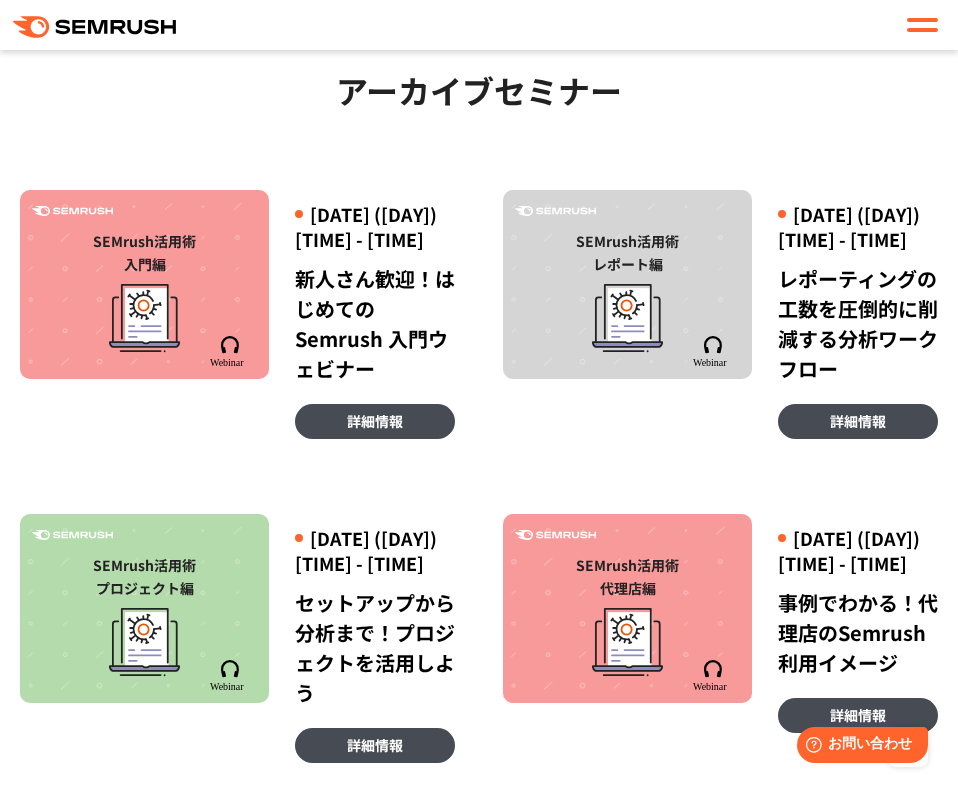 scroll, scrollTop: 1229, scrollLeft: 0, axis: vertical 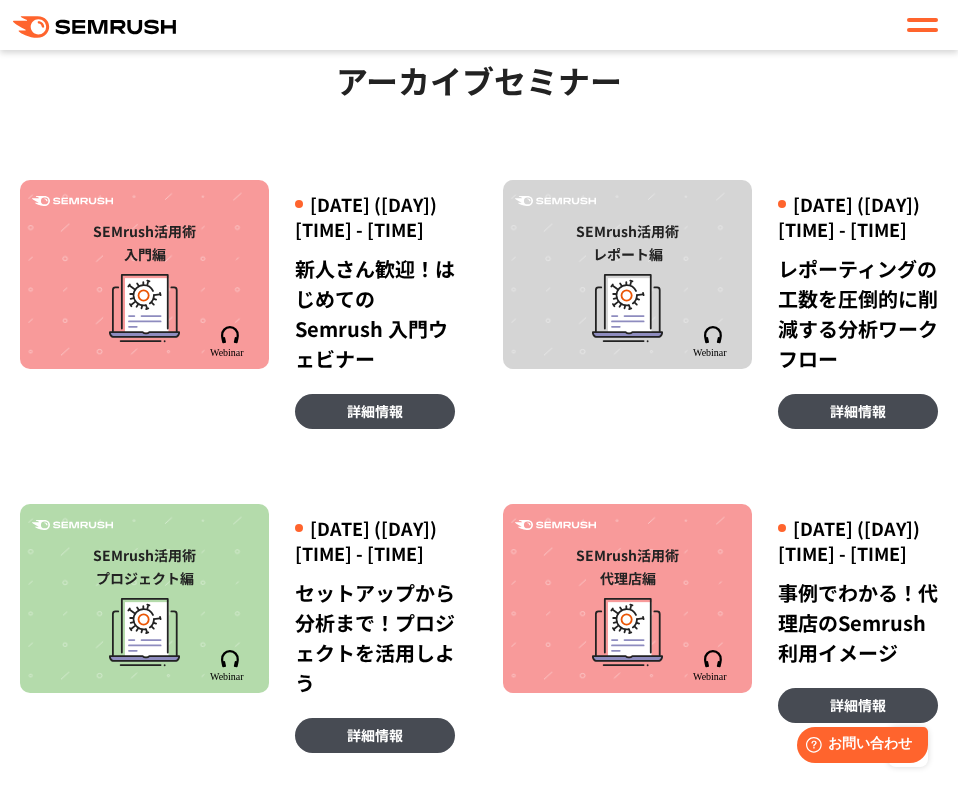 click 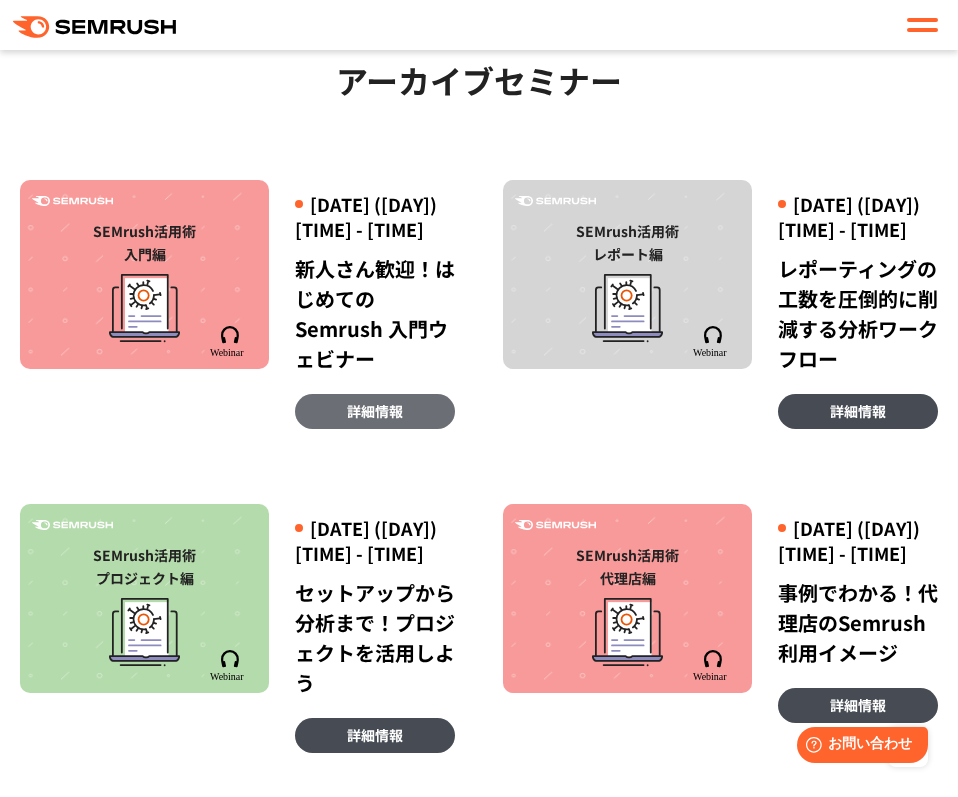 click on "詳細情報" at bounding box center (375, 411) 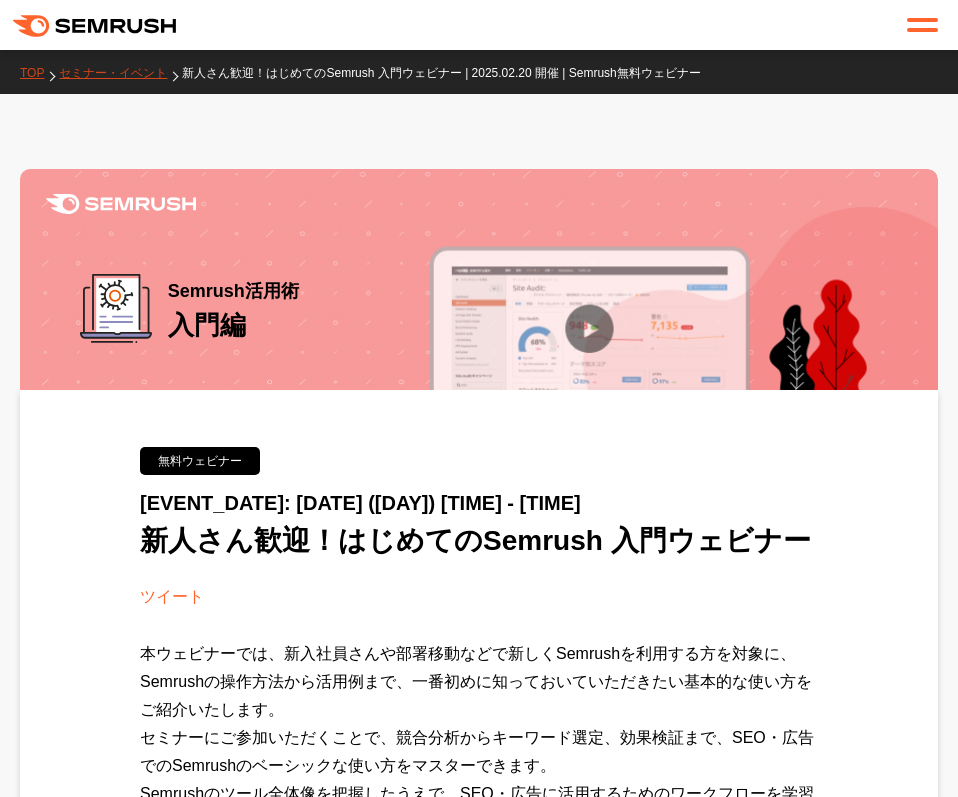 scroll, scrollTop: 0, scrollLeft: 0, axis: both 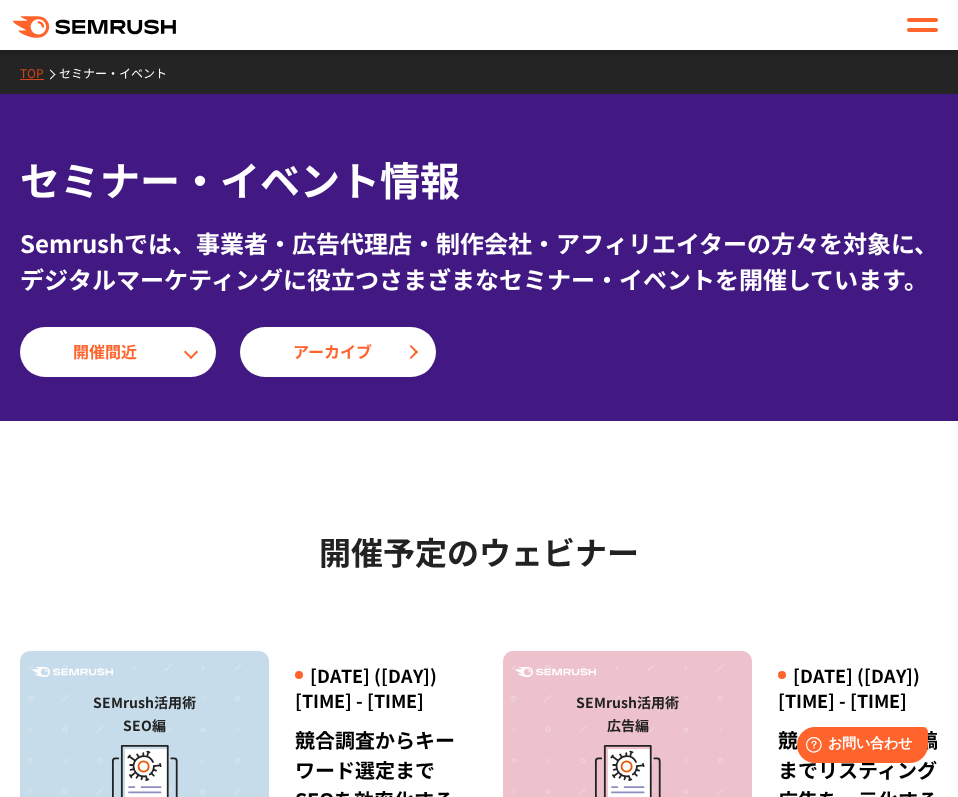 click on "TOP" at bounding box center [39, 72] 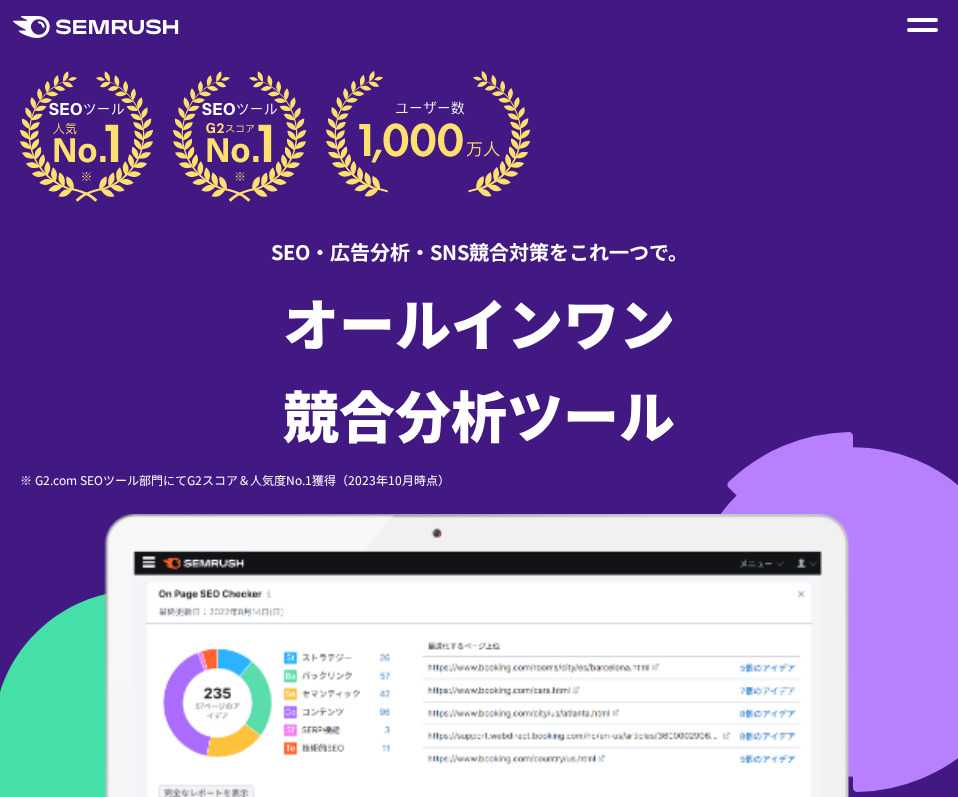 scroll, scrollTop: 0, scrollLeft: 0, axis: both 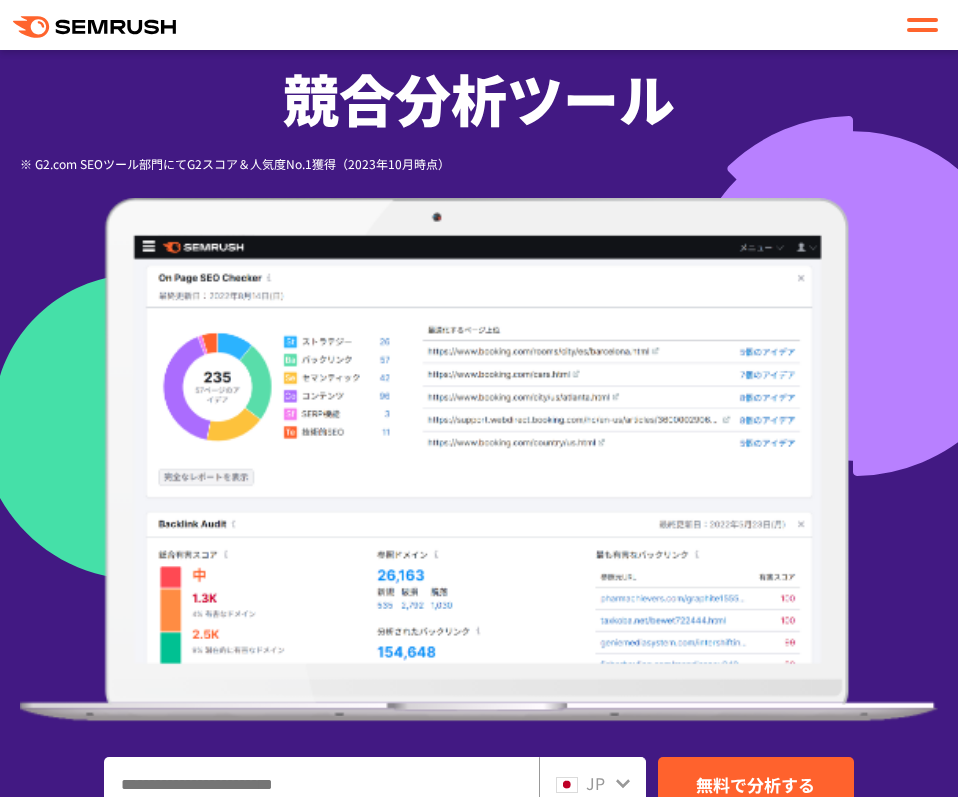 click at bounding box center [922, 25] 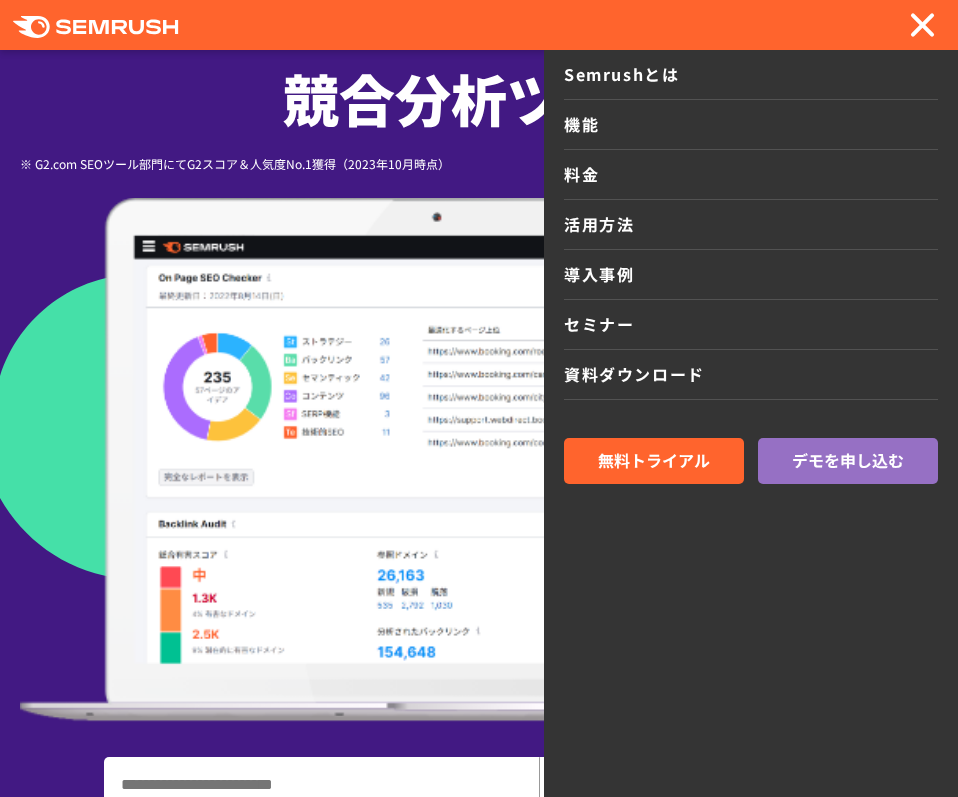 click on "活用方法" at bounding box center [751, 225] 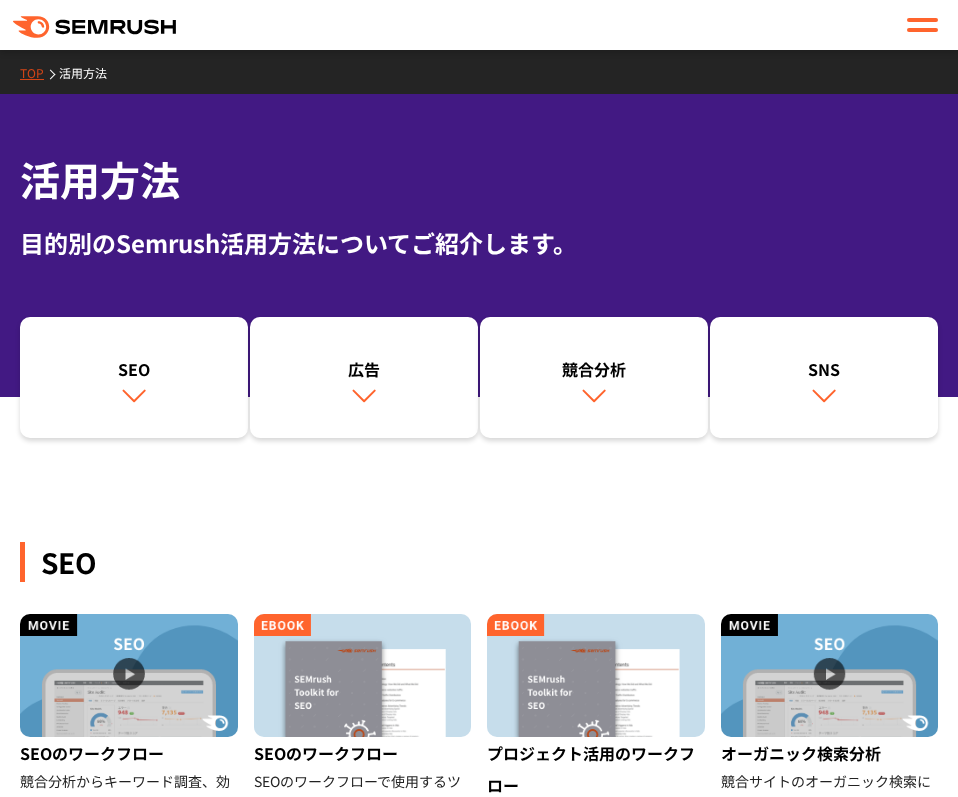 scroll, scrollTop: 0, scrollLeft: 0, axis: both 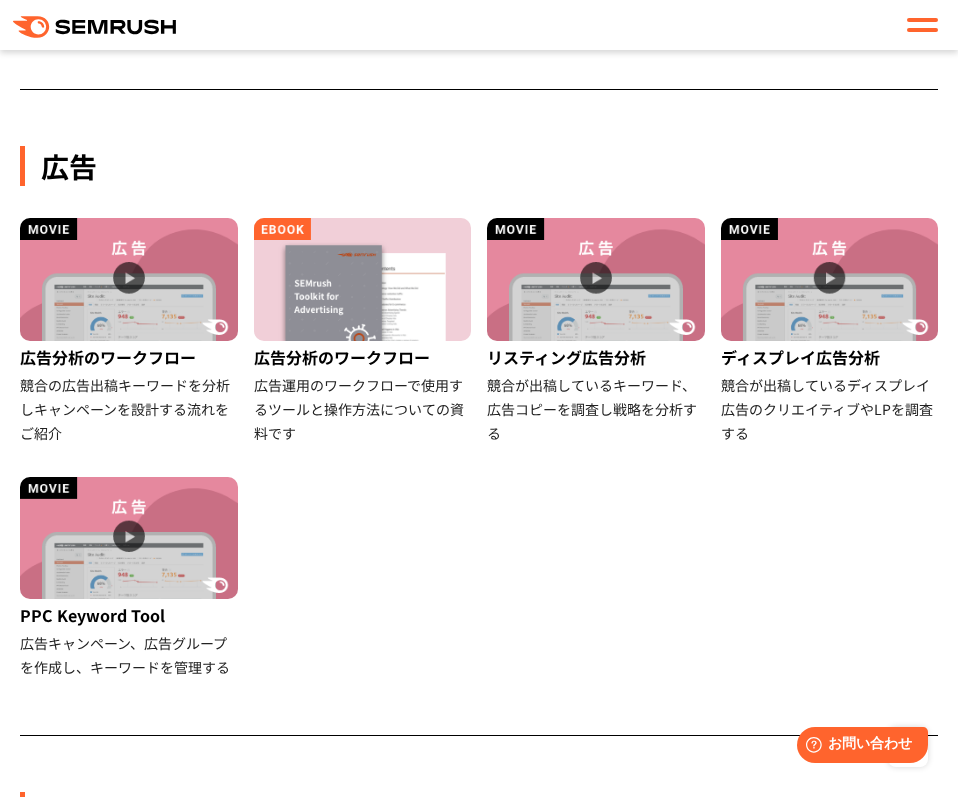 click at bounding box center [922, 25] 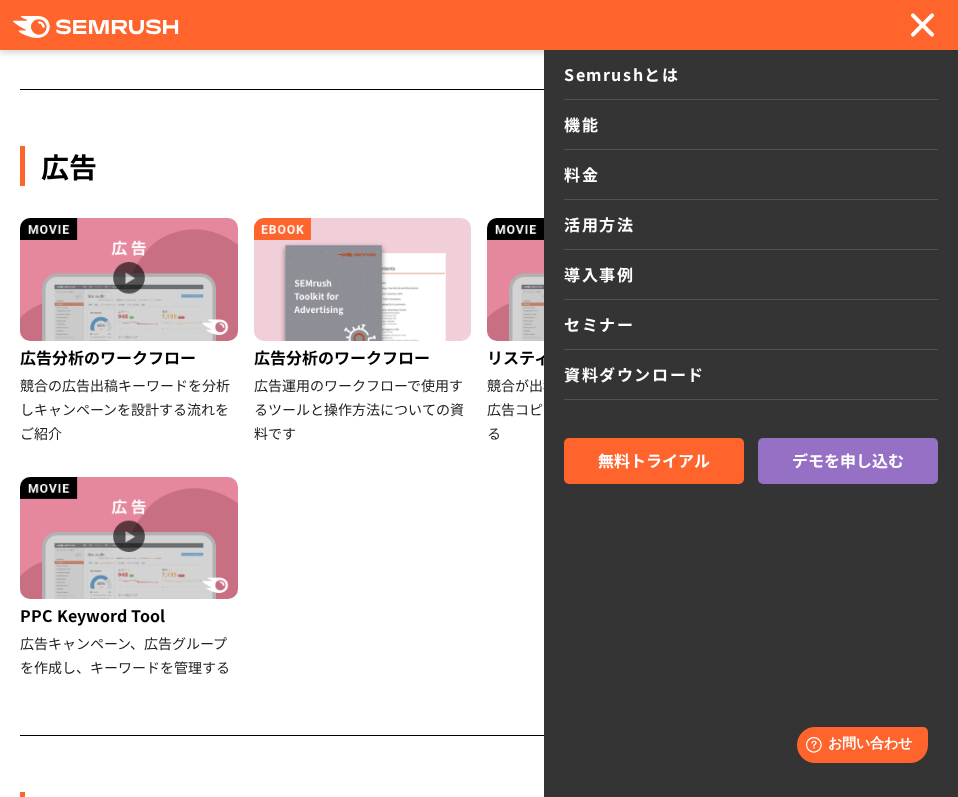 click on "導入事例" at bounding box center (751, 275) 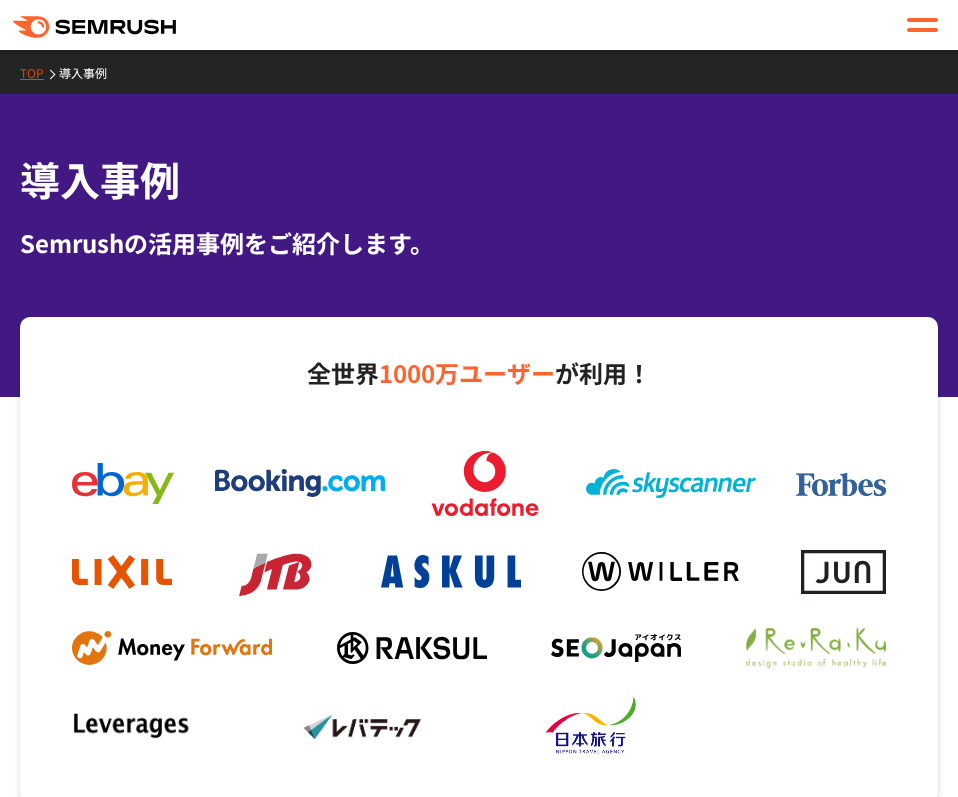 scroll, scrollTop: 0, scrollLeft: 0, axis: both 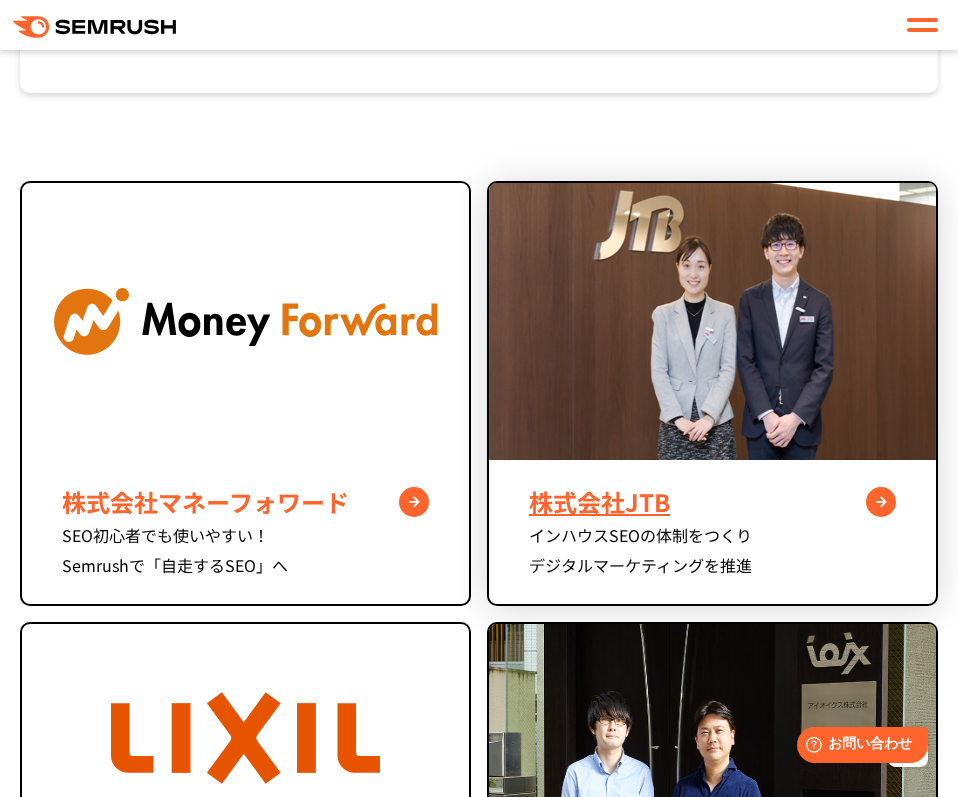 click at bounding box center (712, 321) 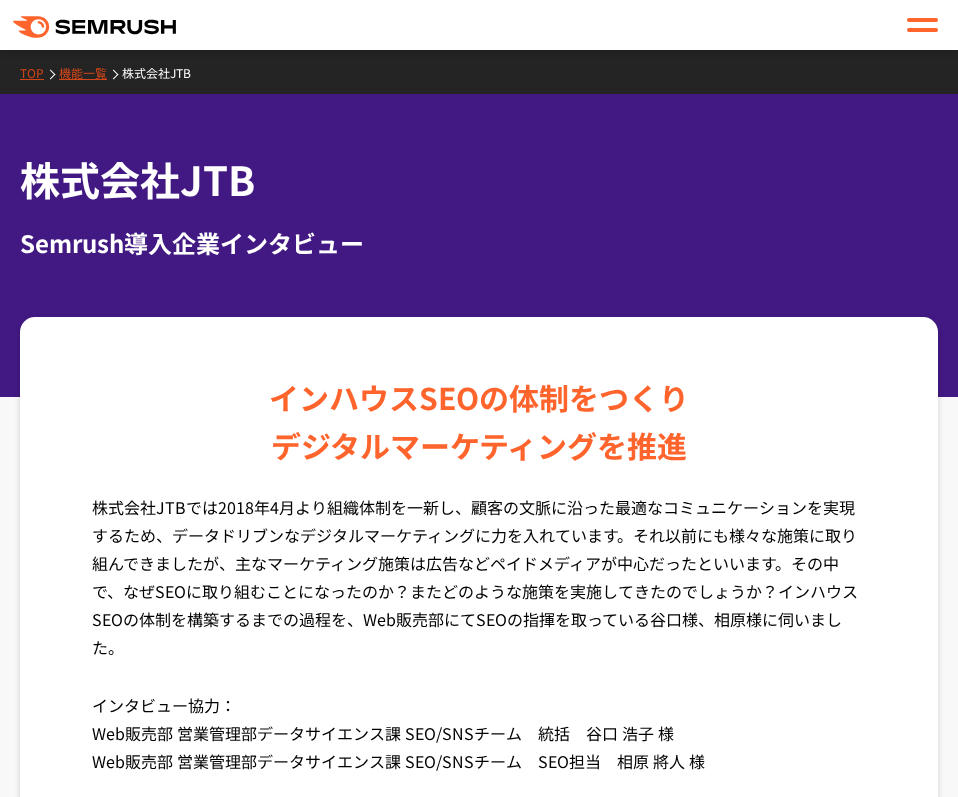 scroll, scrollTop: 0, scrollLeft: 0, axis: both 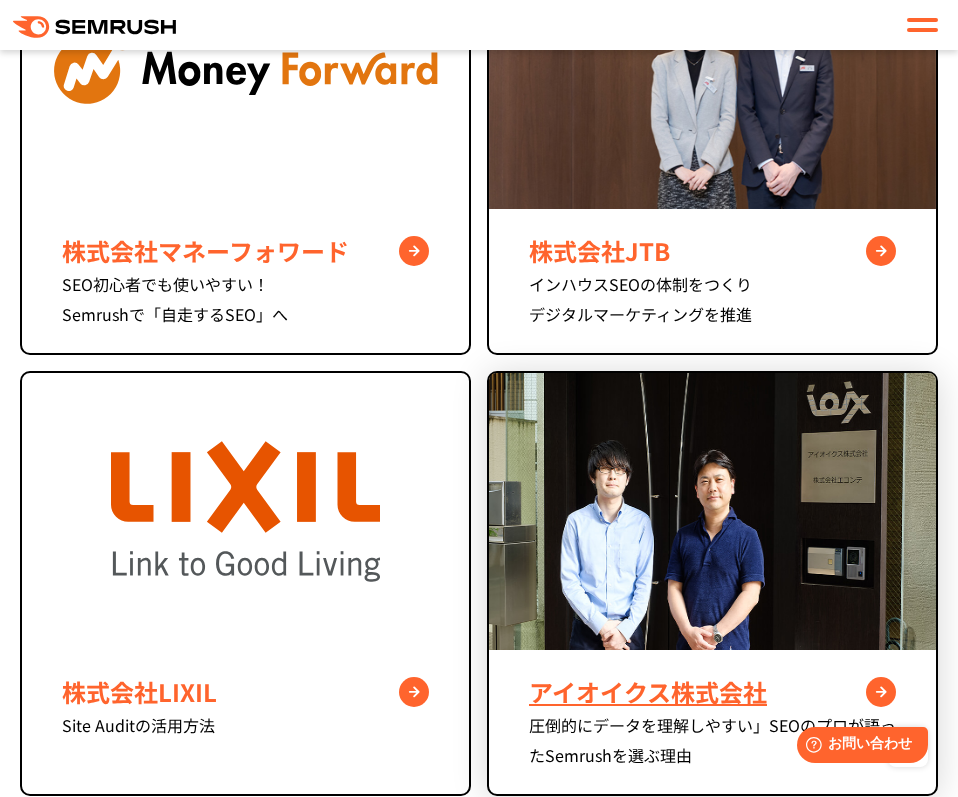 click at bounding box center (712, 511) 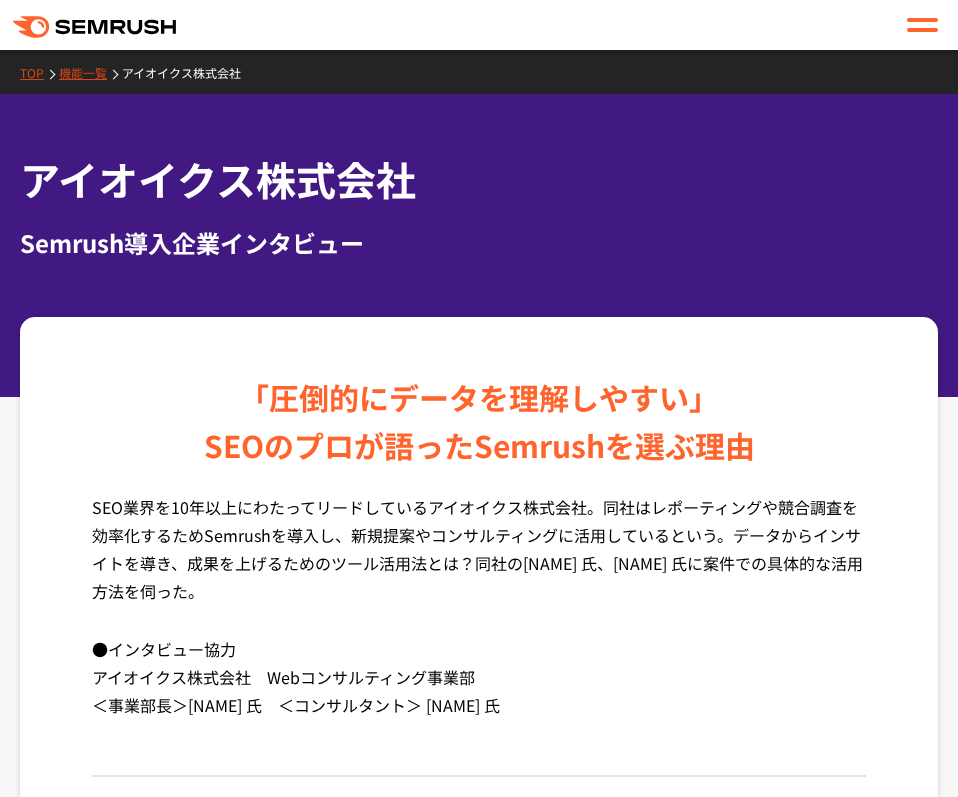 scroll, scrollTop: 0, scrollLeft: 0, axis: both 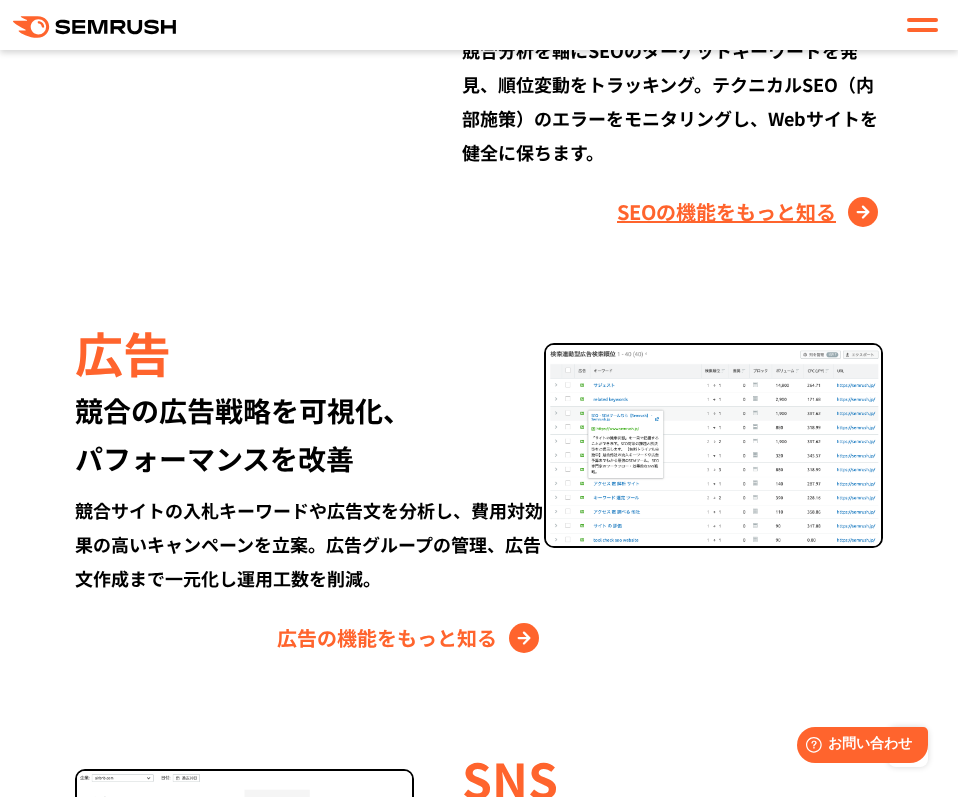 click on "SEOの機能をもっと知る" at bounding box center [750, 212] 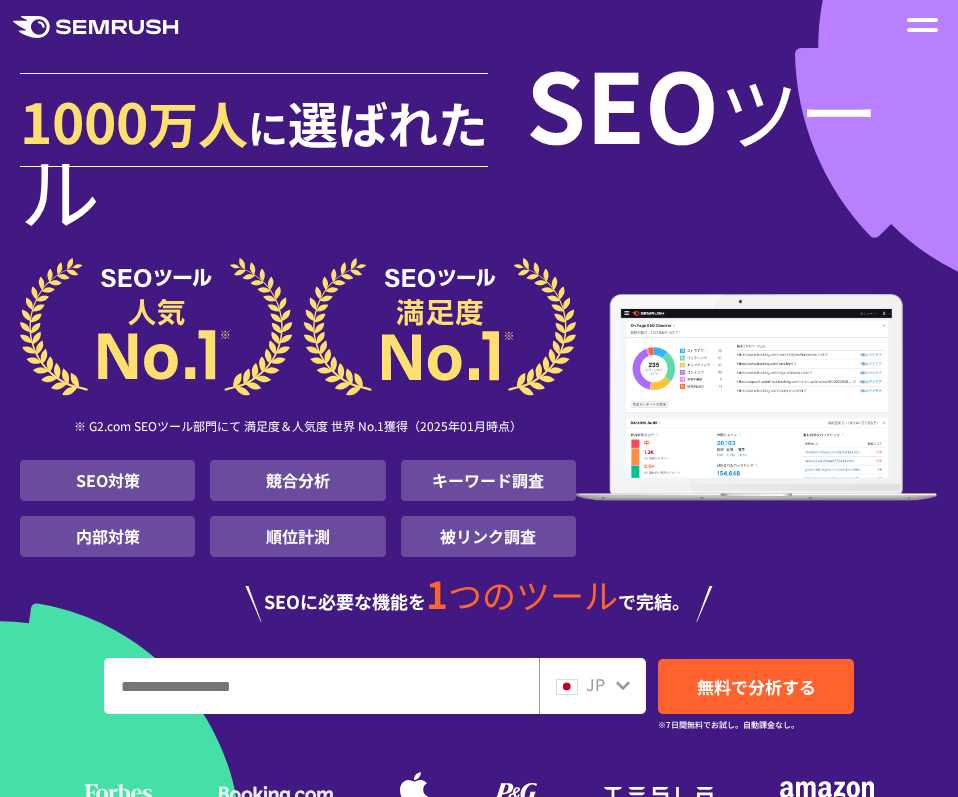 scroll, scrollTop: 0, scrollLeft: 0, axis: both 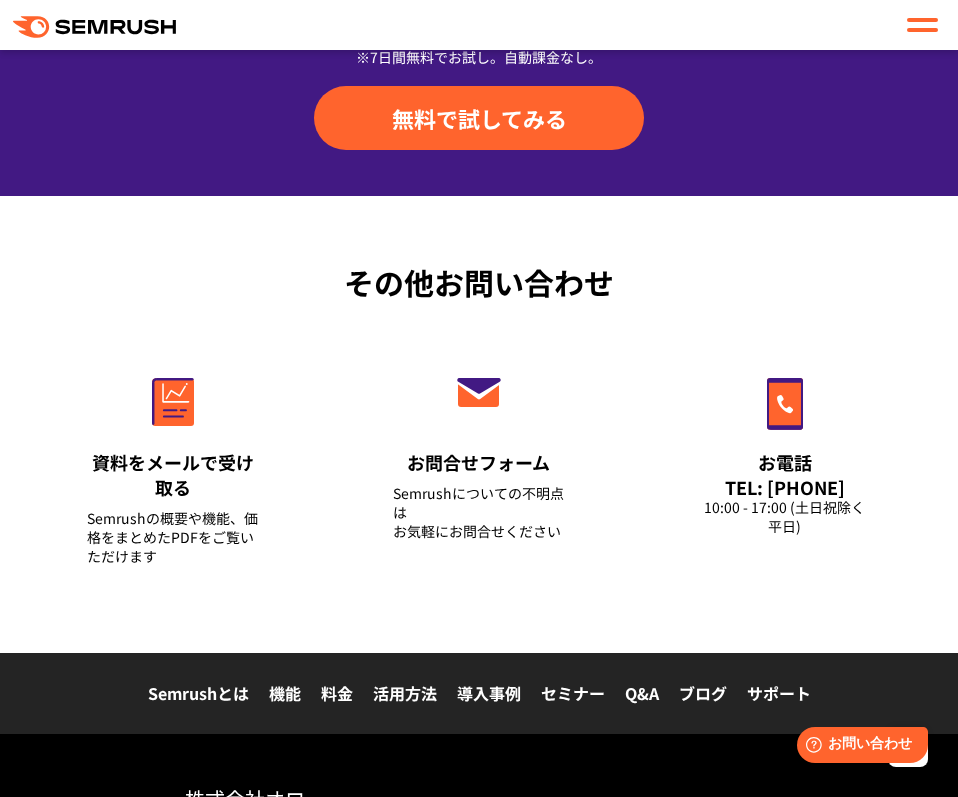 click on "お問合せフォーム
Semrushについての不明点は お気軽にお問合せください" at bounding box center [479, 463] 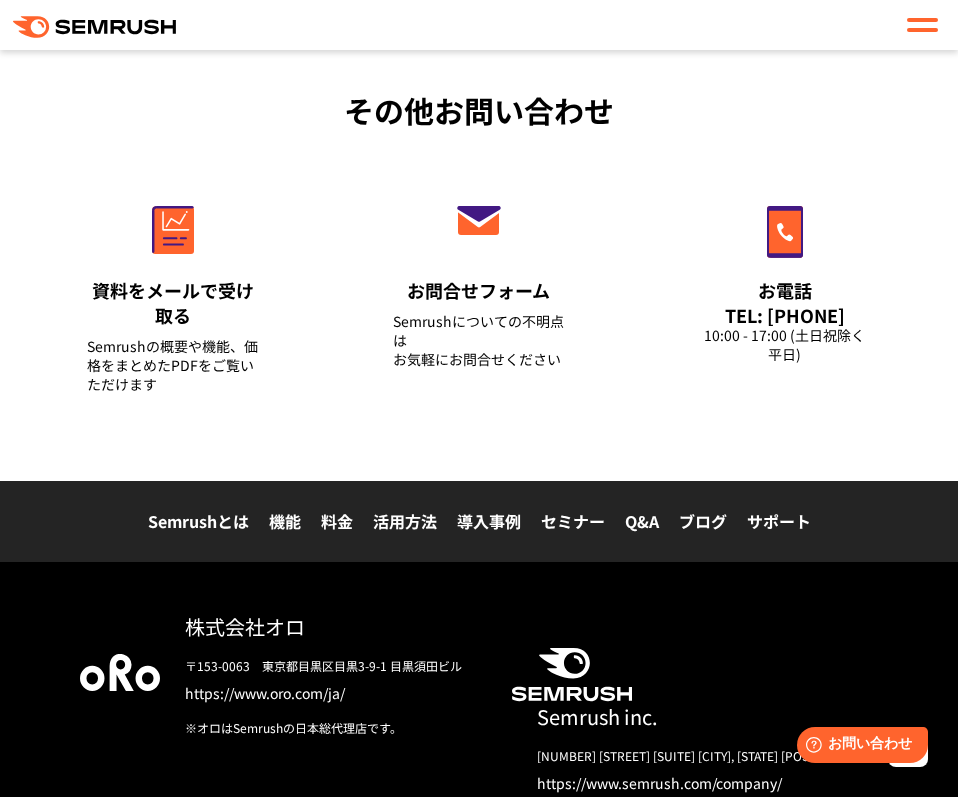 scroll, scrollTop: 7810, scrollLeft: 0, axis: vertical 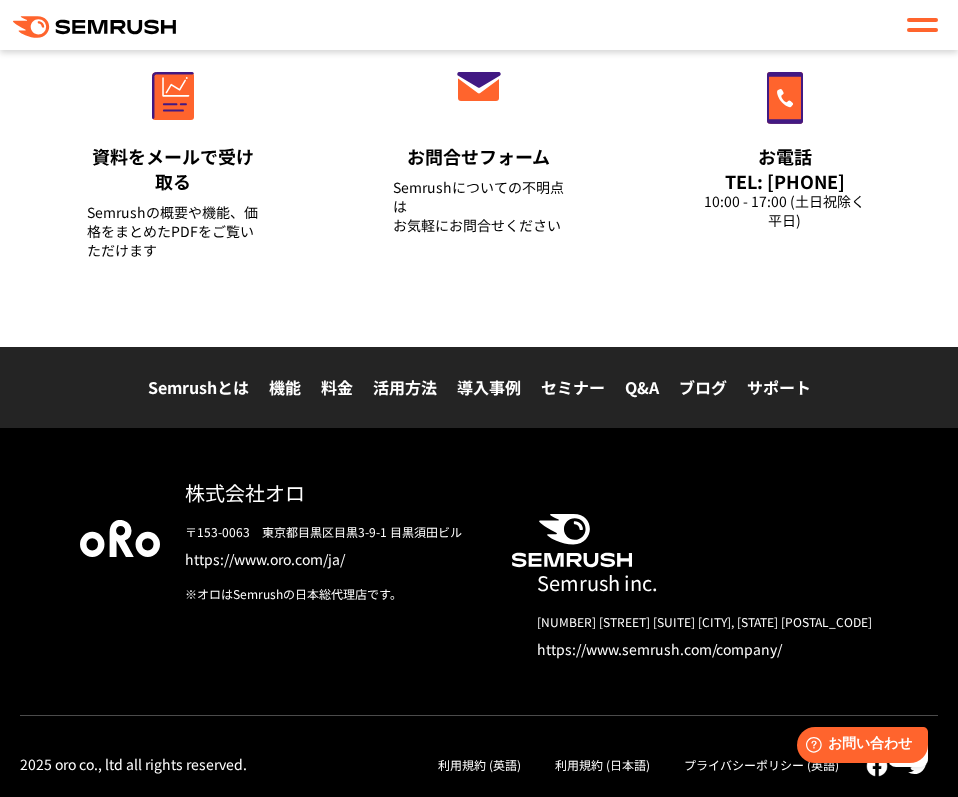 click on "セミナー" at bounding box center [573, 387] 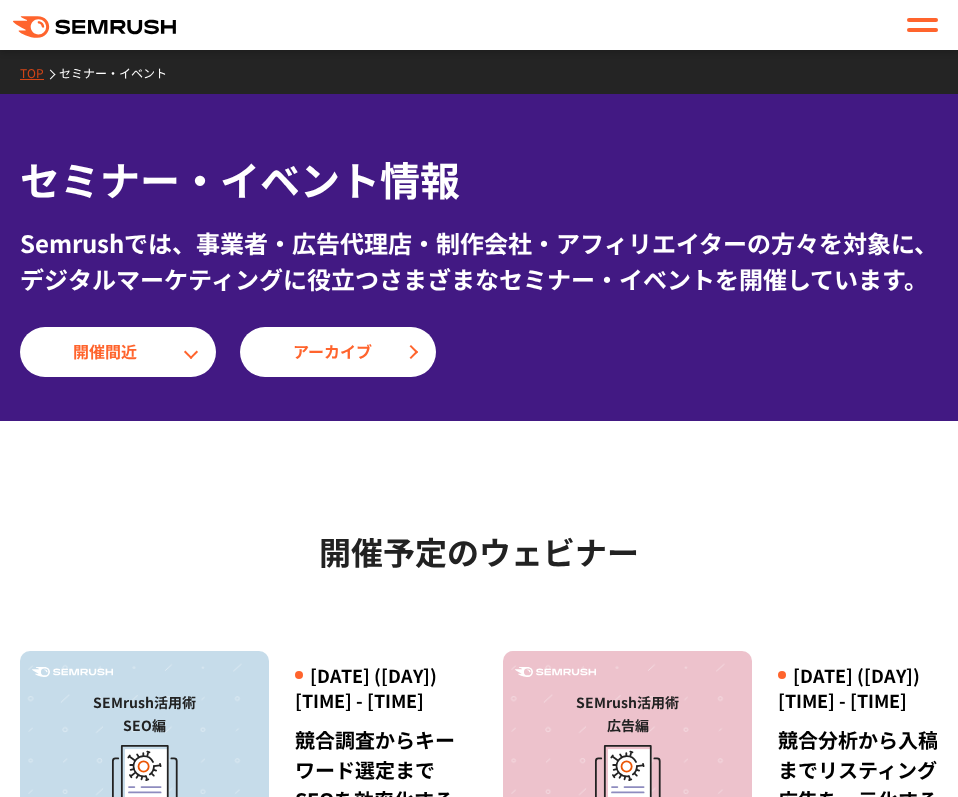 scroll, scrollTop: 0, scrollLeft: 0, axis: both 